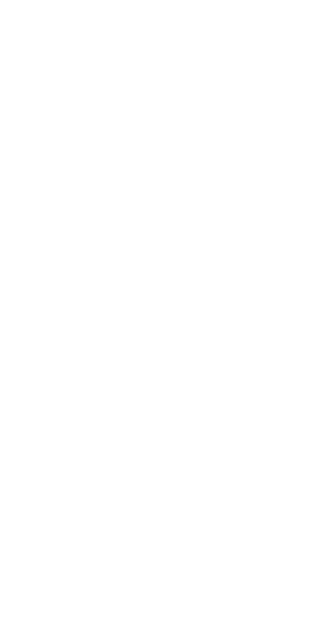 scroll, scrollTop: 0, scrollLeft: 0, axis: both 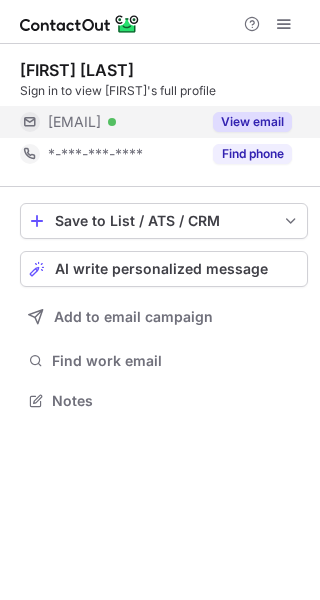 click on "View email" at bounding box center (252, 122) 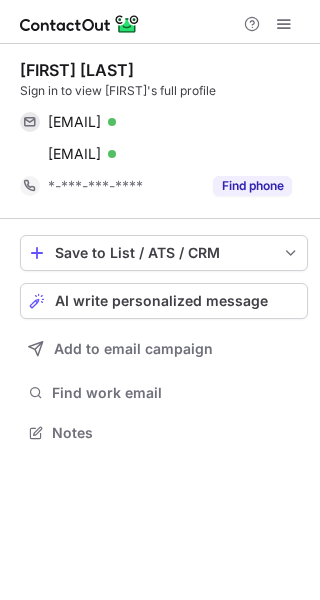 scroll, scrollTop: 10, scrollLeft: 10, axis: both 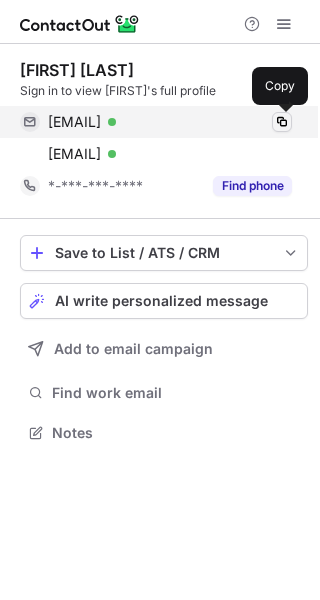 click at bounding box center [282, 122] 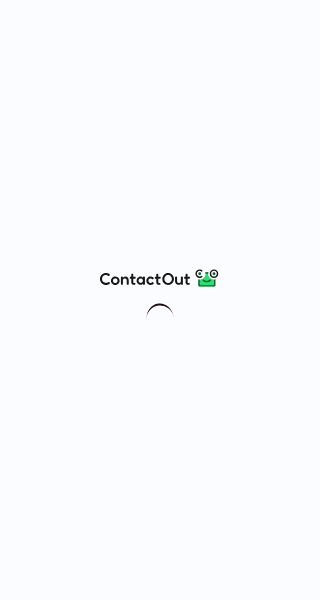 scroll, scrollTop: 0, scrollLeft: 0, axis: both 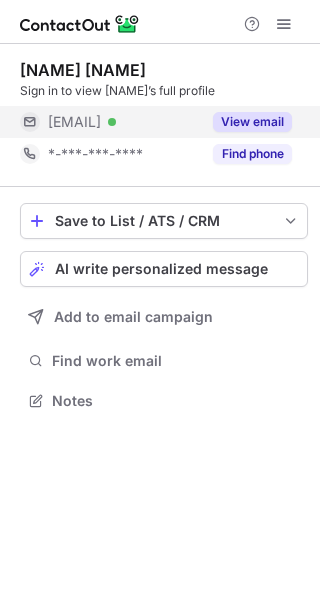 click on "View email" at bounding box center (252, 122) 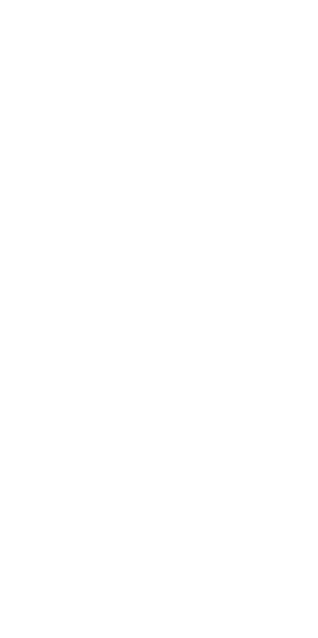 scroll, scrollTop: 0, scrollLeft: 0, axis: both 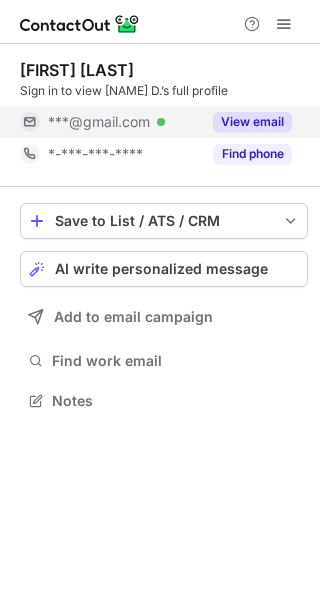 click on "View email" at bounding box center [252, 122] 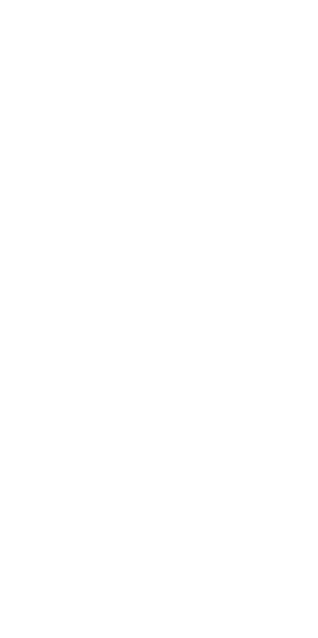 scroll, scrollTop: 0, scrollLeft: 0, axis: both 